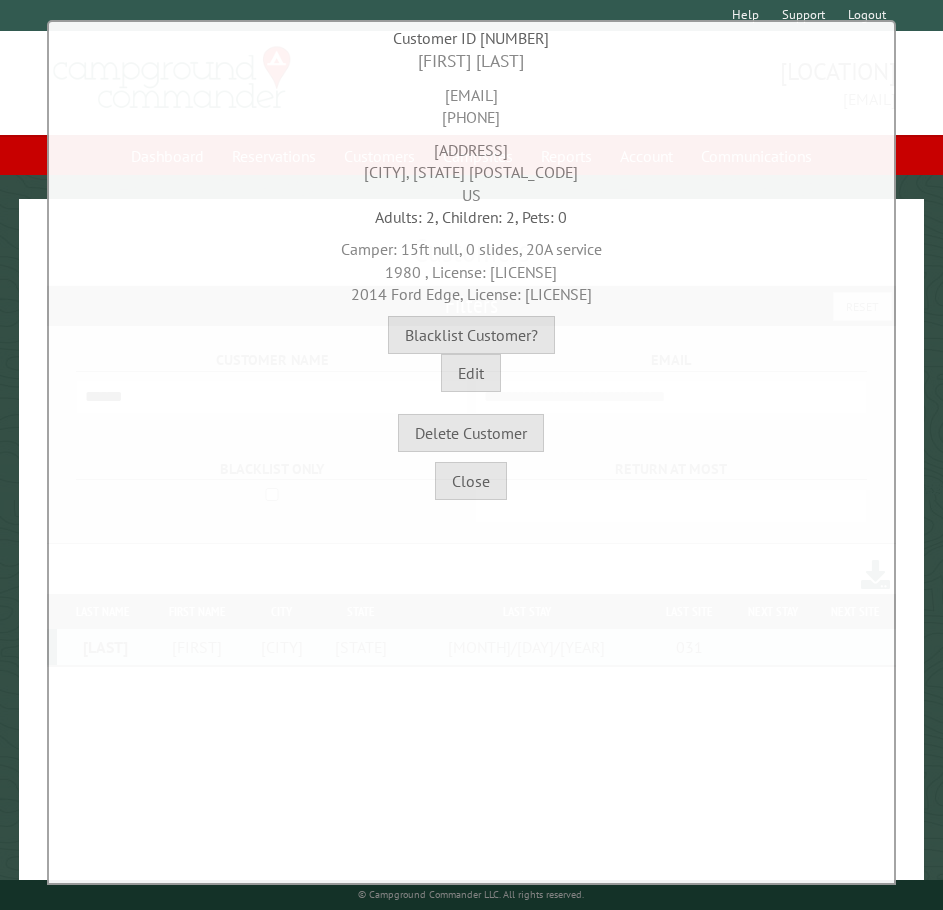 scroll, scrollTop: 0, scrollLeft: 0, axis: both 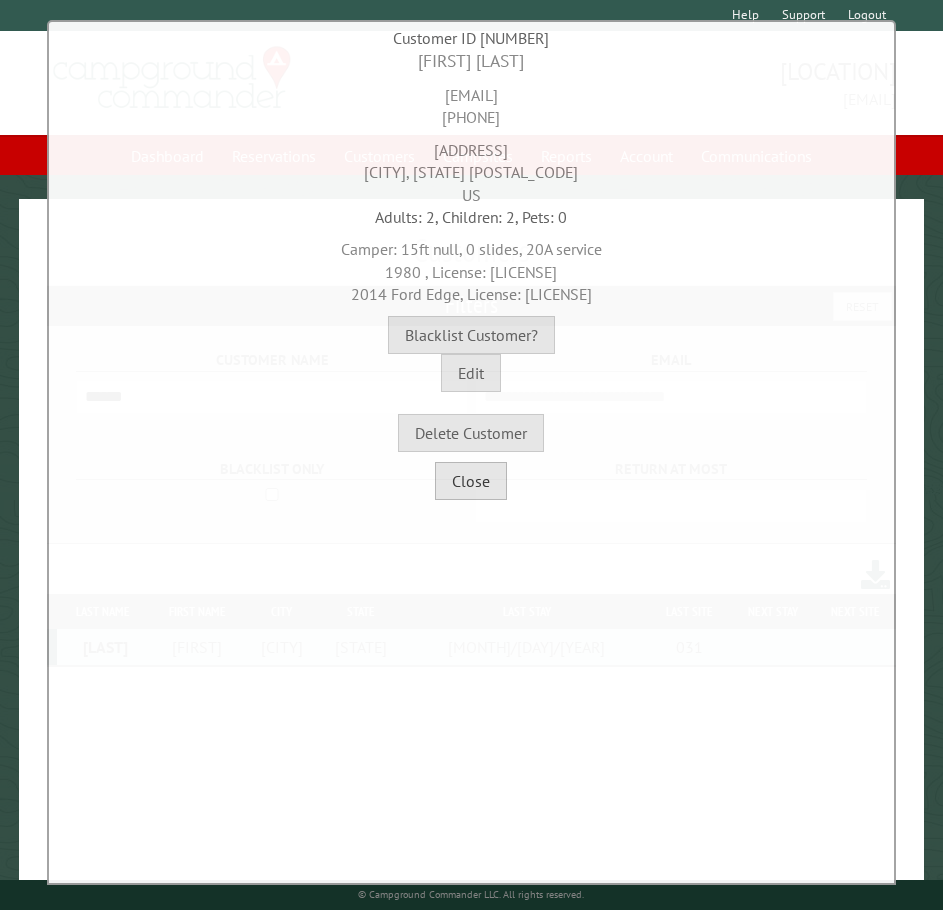 click on "Close" at bounding box center [471, 481] 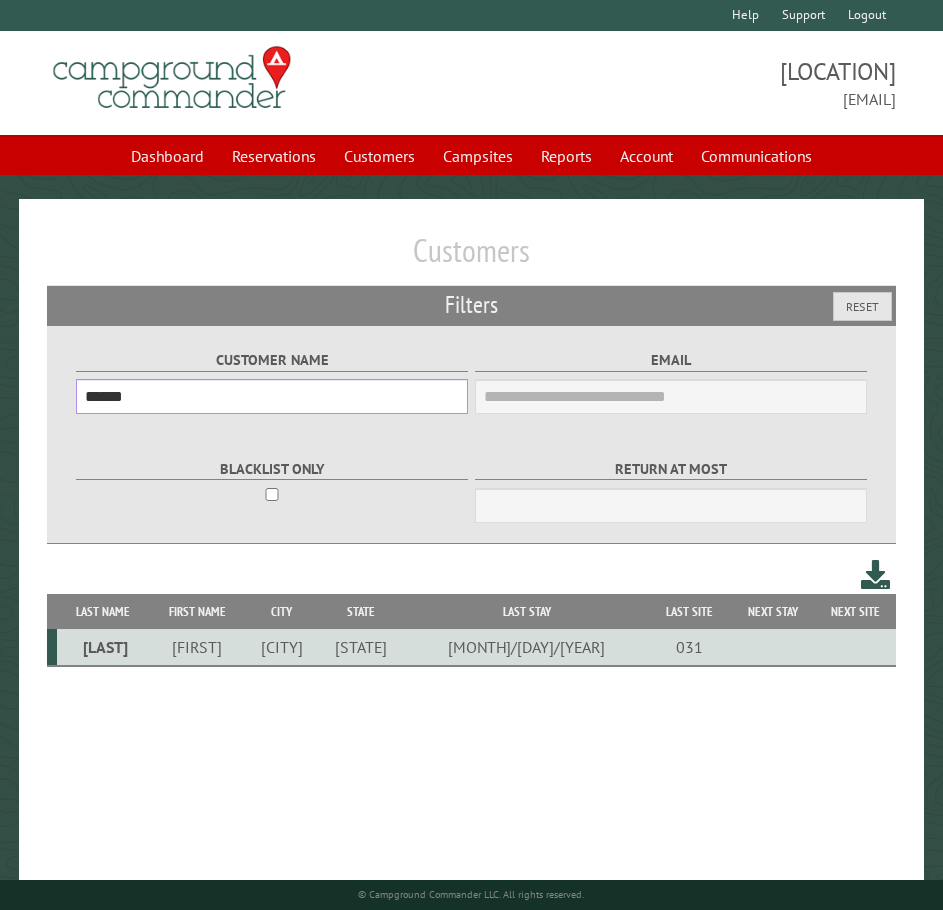 click on "******" at bounding box center (272, 396) 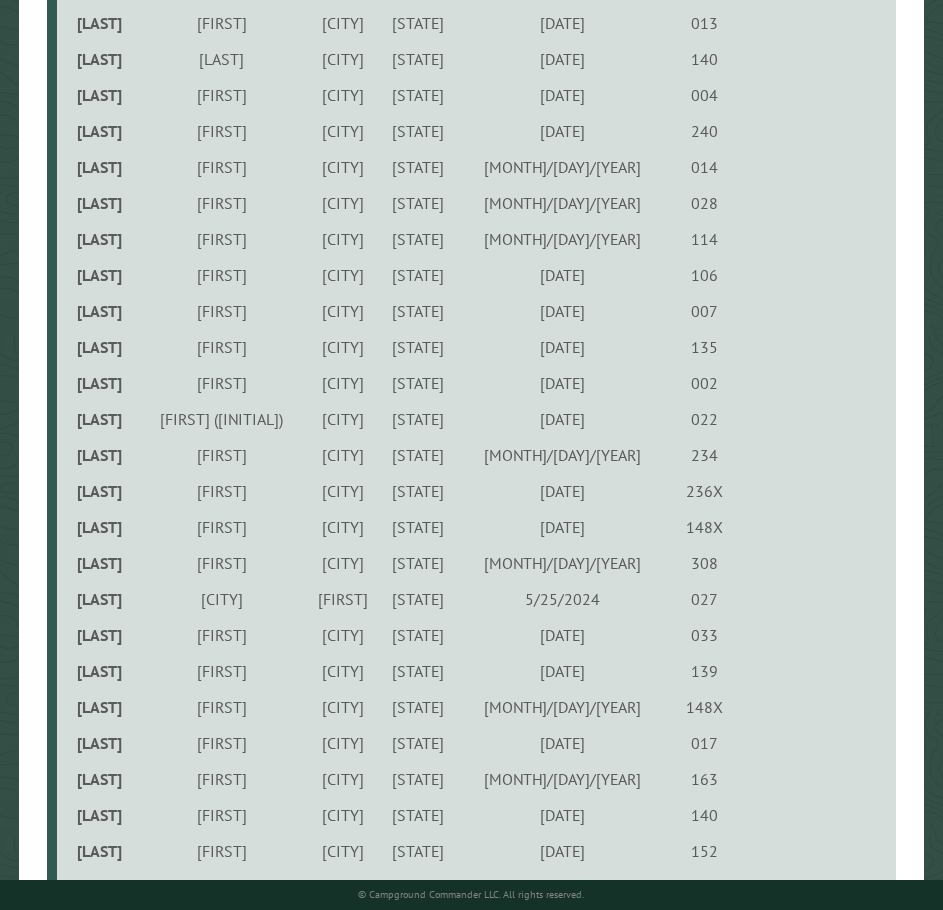 scroll, scrollTop: 1200, scrollLeft: 0, axis: vertical 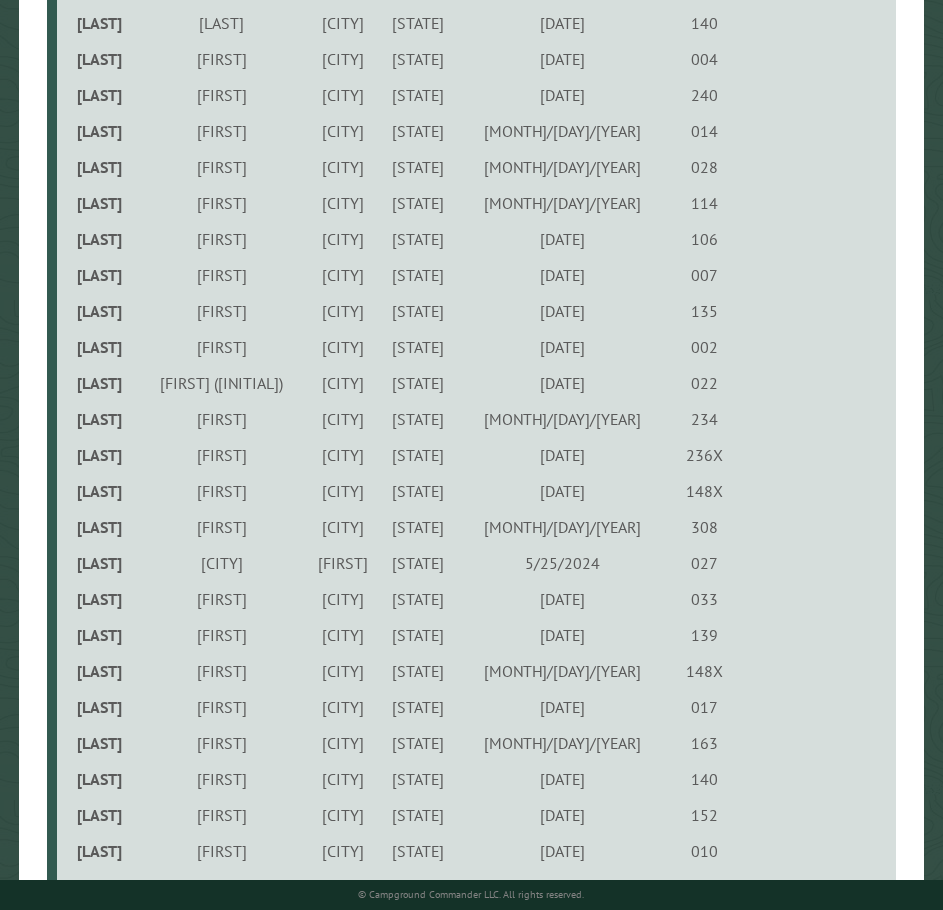 type on "*****" 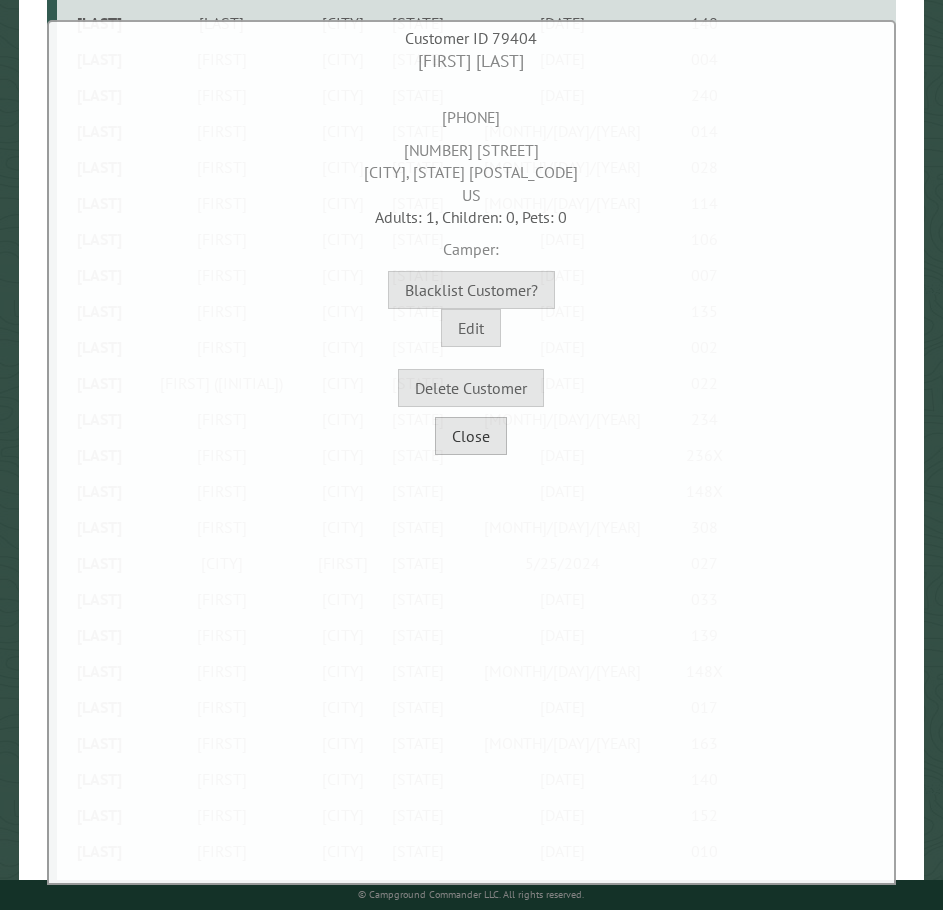 click on "Close" at bounding box center [471, 436] 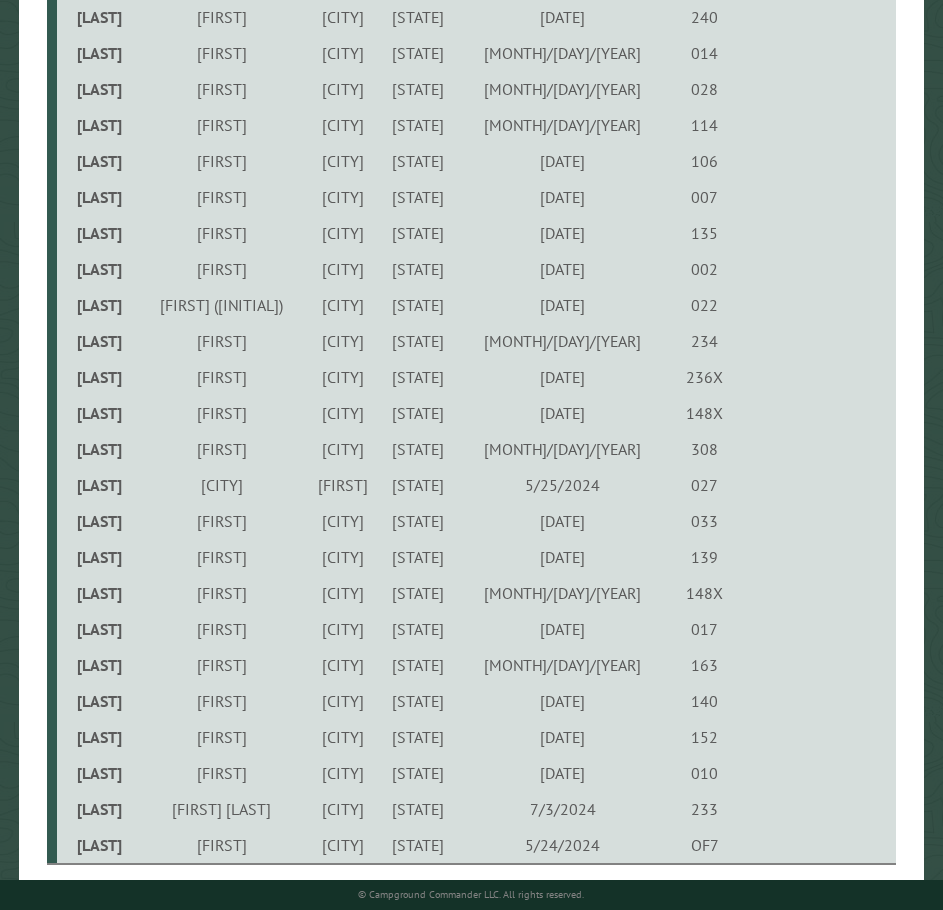 scroll, scrollTop: 1319, scrollLeft: 0, axis: vertical 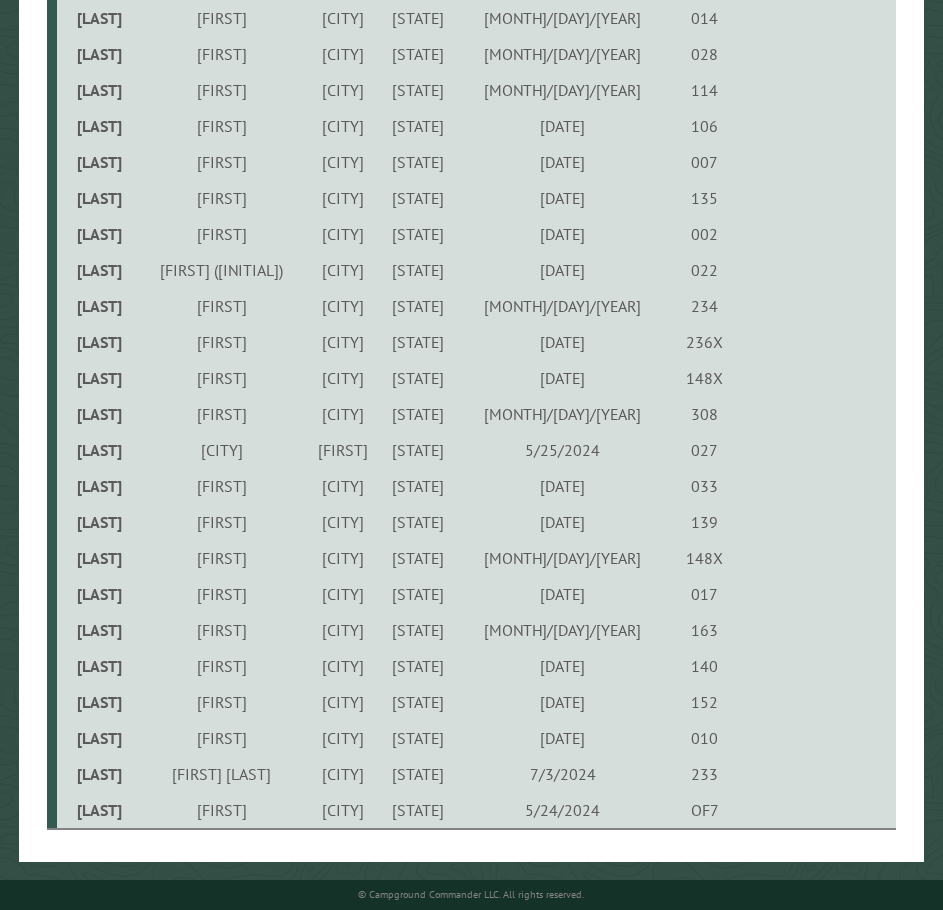 click on "[STATE]" at bounding box center [418, 702] 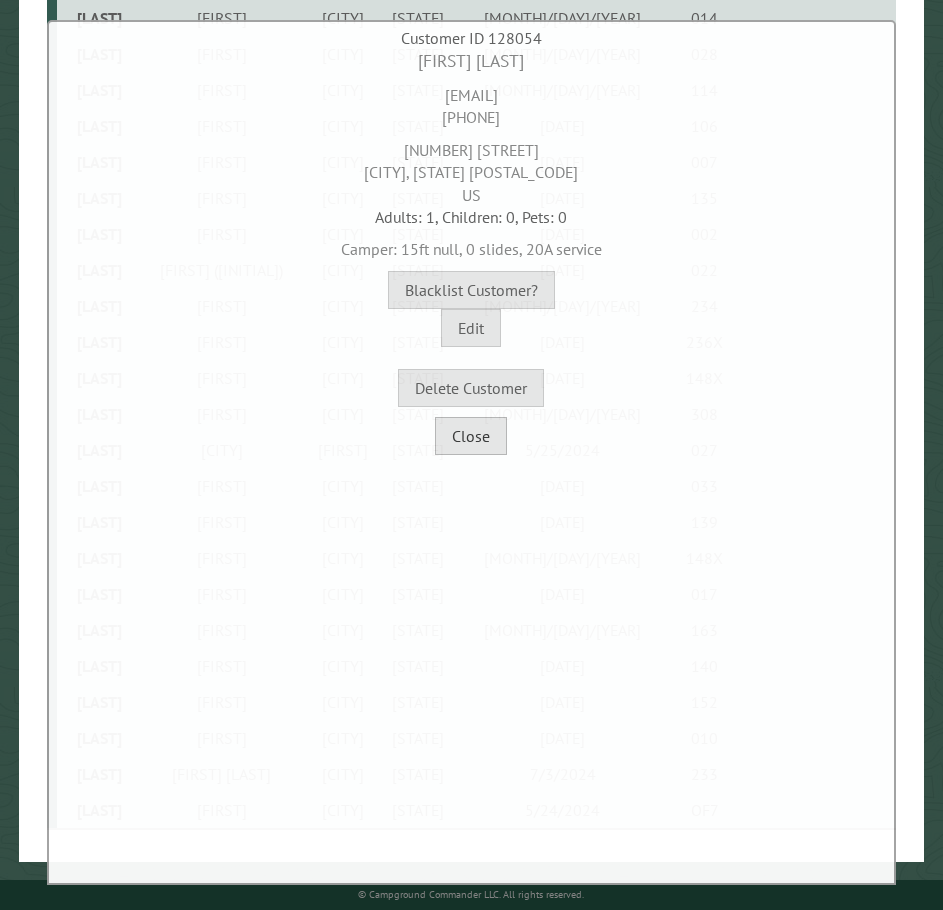 click on "Close" at bounding box center (471, 436) 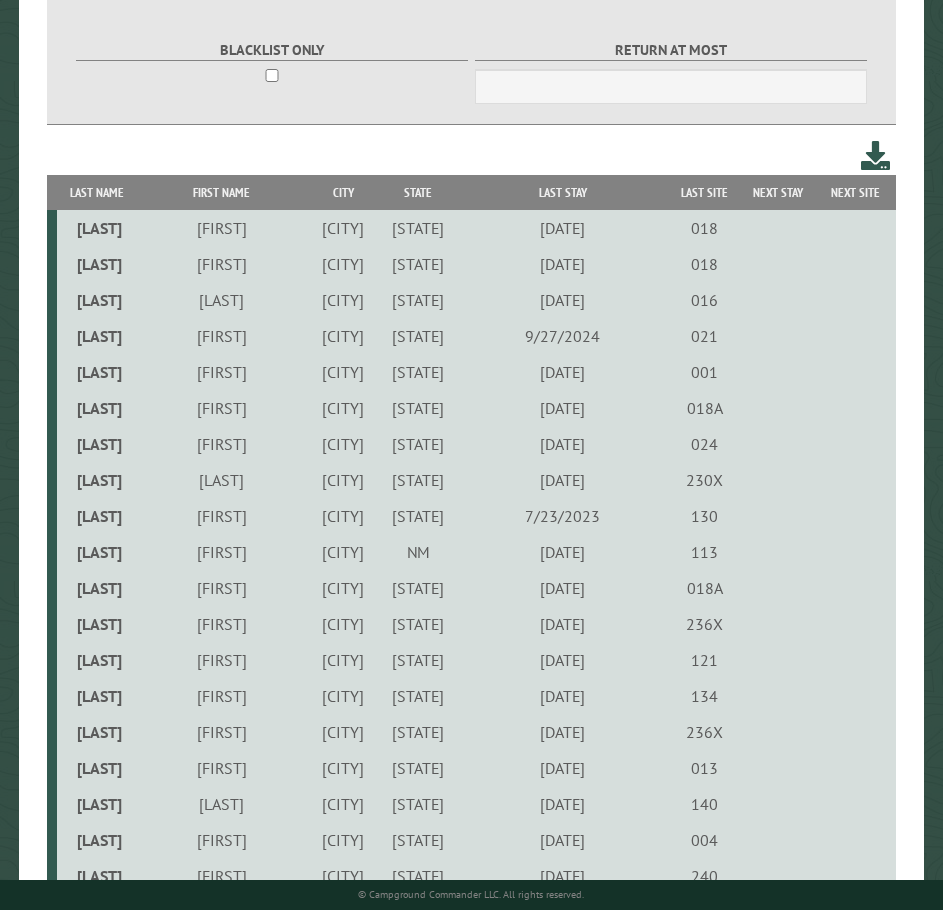 scroll, scrollTop: 19, scrollLeft: 0, axis: vertical 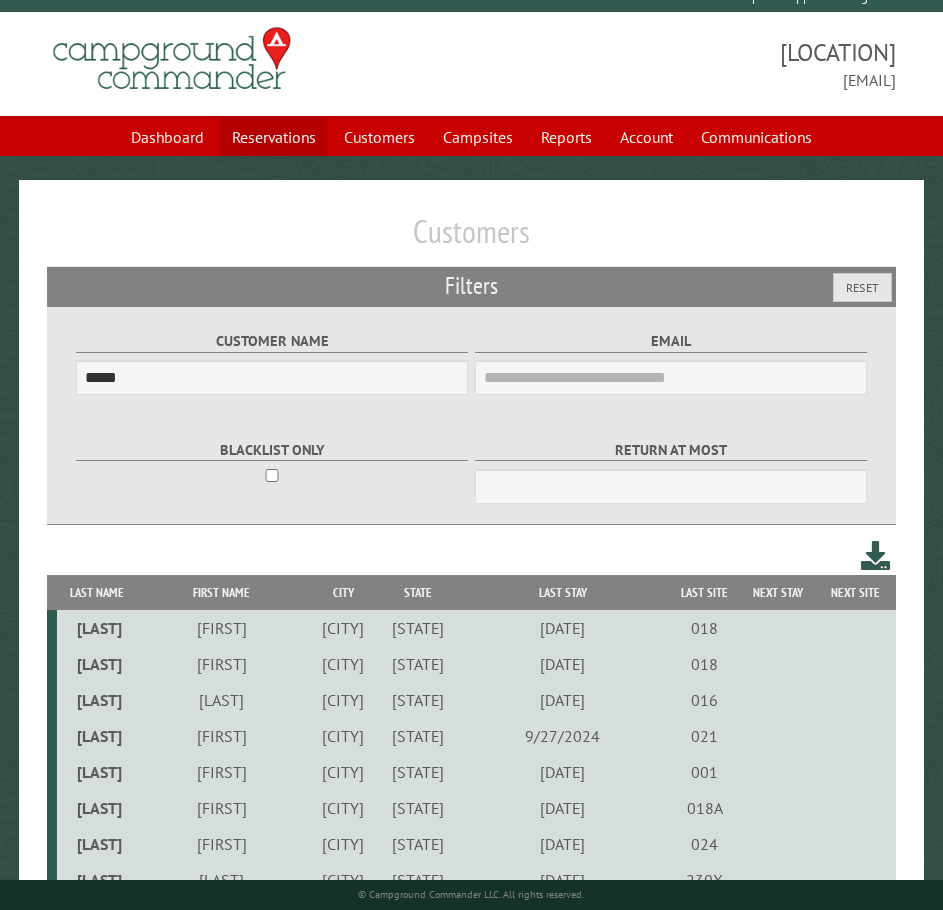 click on "Reservations" at bounding box center (274, 137) 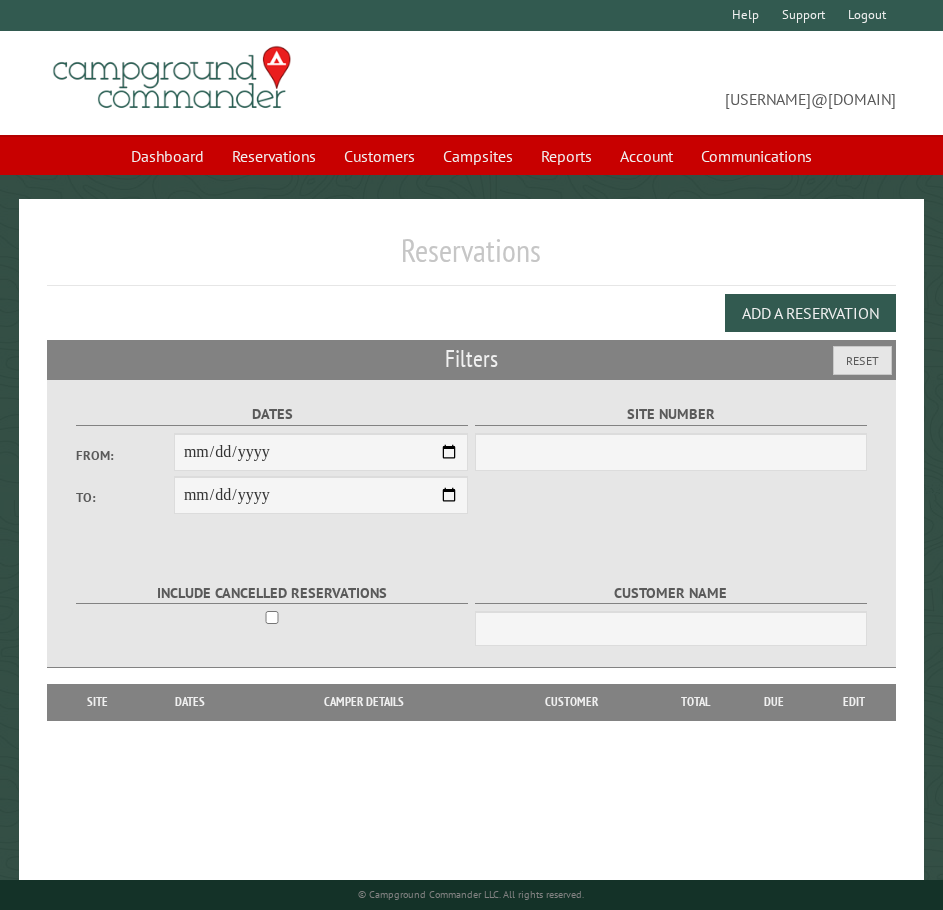 scroll, scrollTop: 0, scrollLeft: 0, axis: both 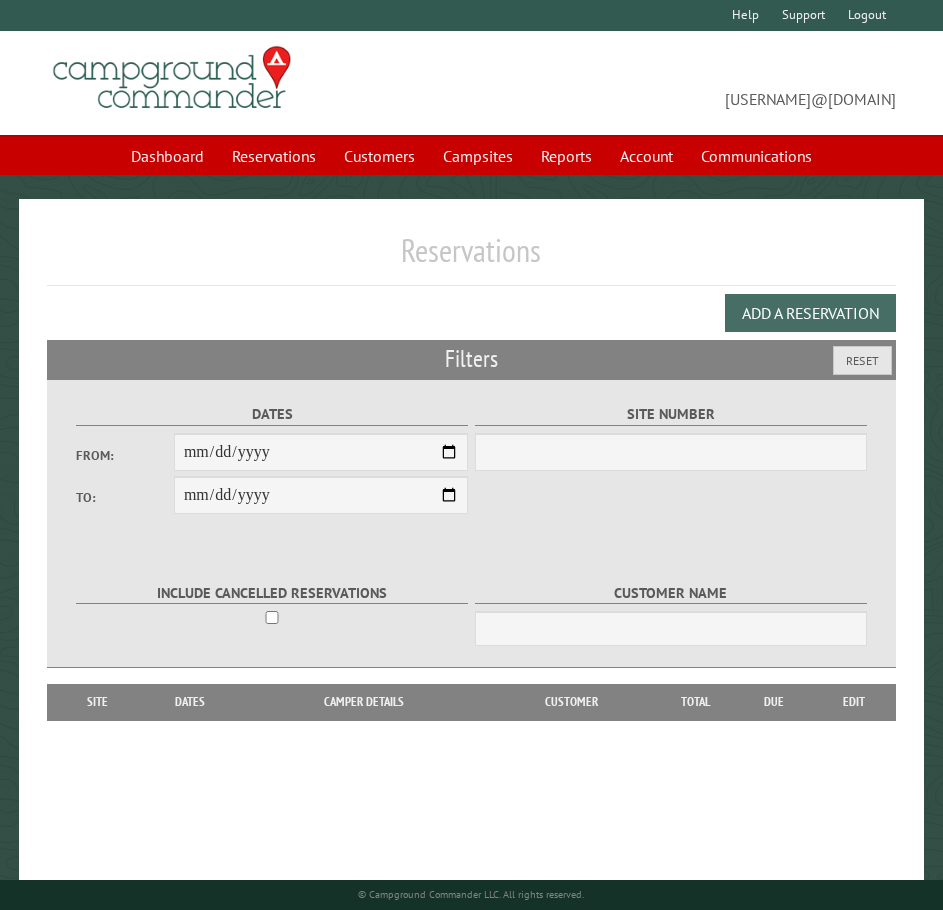 select on "***" 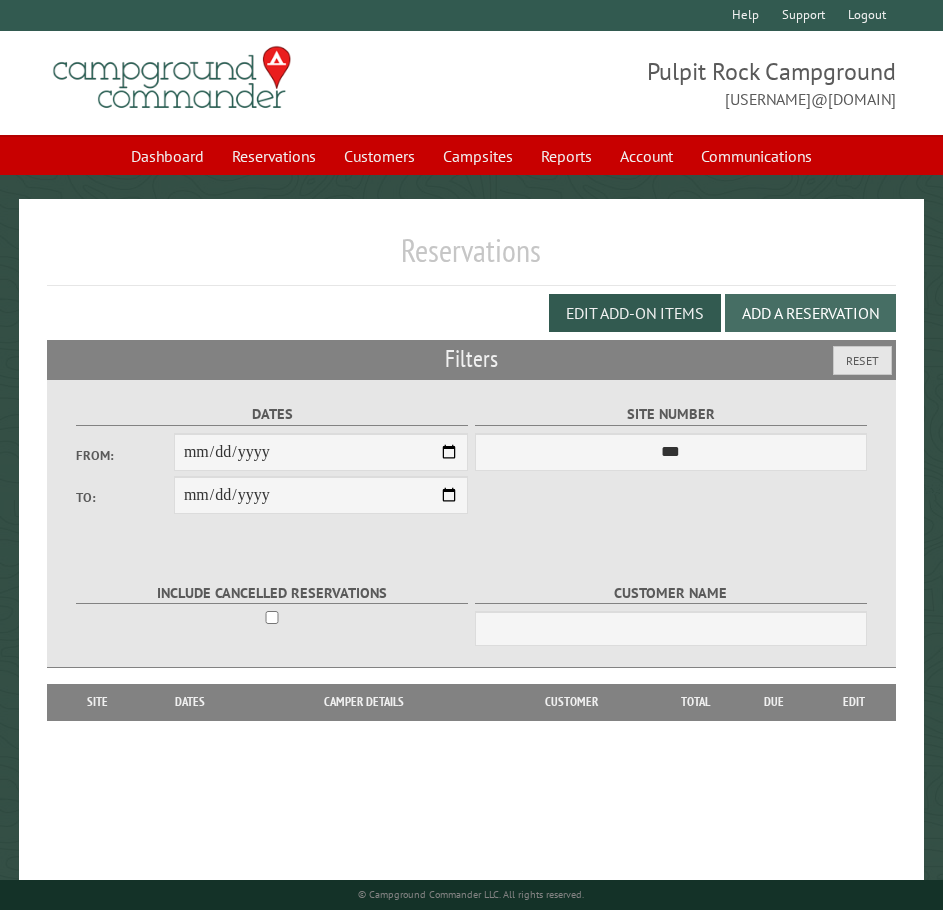 click on "Add a Reservation" at bounding box center (810, 313) 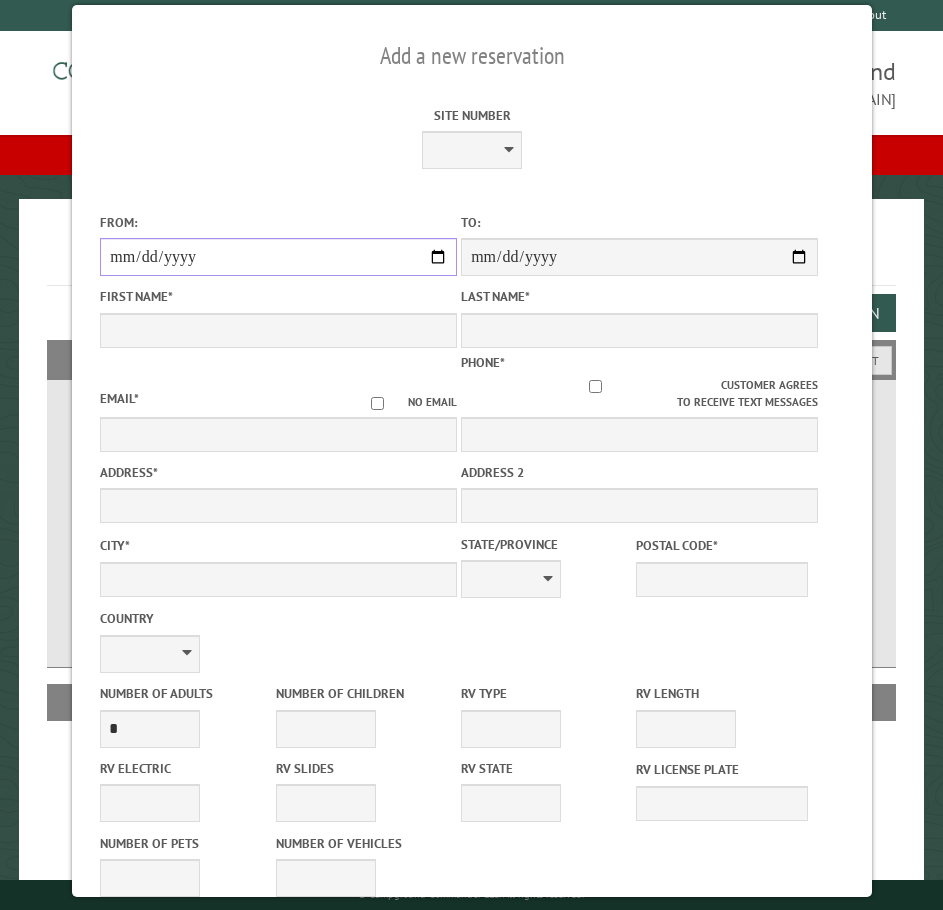 click on "From:" at bounding box center (278, 257) 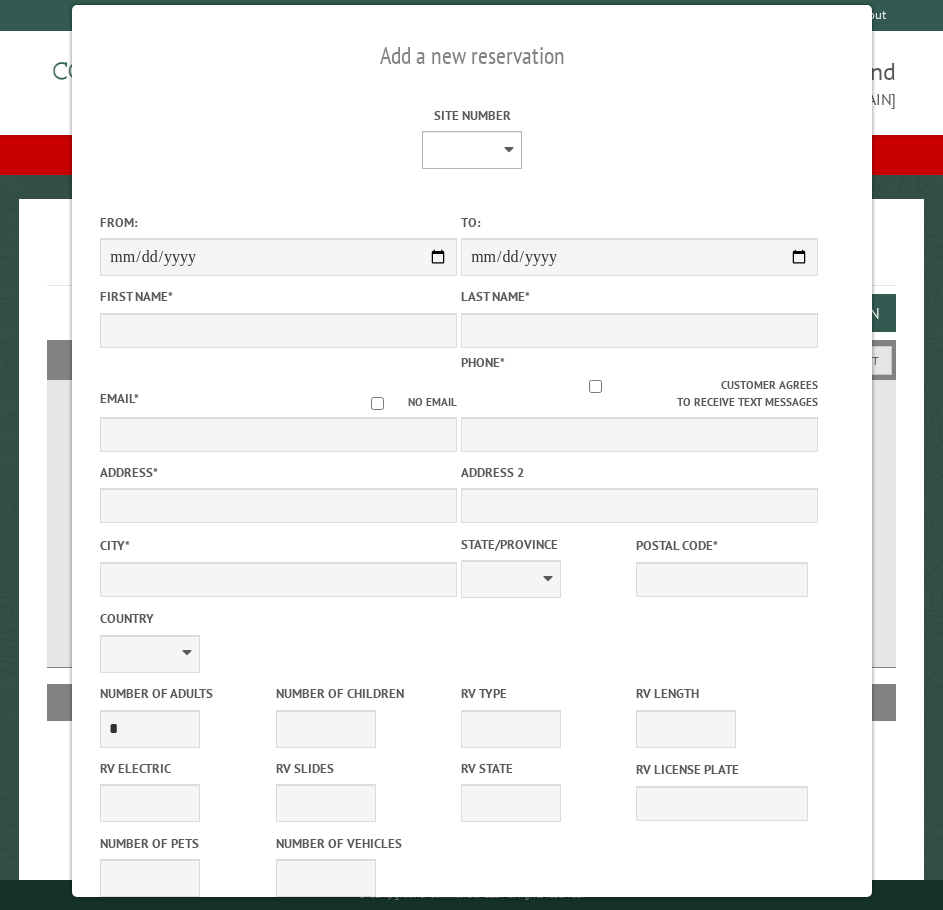 click on "*** *** *** *** *** *** *** *** *** *** *** *** *** *** *** *** *** *** **** **** *** *** *** *** *** *** *** *** *** *** *** *** *** *** *** *** *** *** *** *** *** *** *** *** *** *** *** *** *** *** *** *** *** *** *** *** *** *** *** *** *** *** *** *** *** **** **** **** **** **** *** *** *** *** *** *** *** *** ******* *** *** **** **** **** **** **** *** *** *** **** *** *** **** **** *** **** *** *** *** *** *** *** **** **** *** *** *** *** **** **** *** *** *** *** **** *** *** *** *** *** *** *** *** *** *** *** *** *** *** *** *** *** *** *** *** *** *** *** ******** *** *** *** *** *** *** *** *** *** ****" at bounding box center (472, 150) 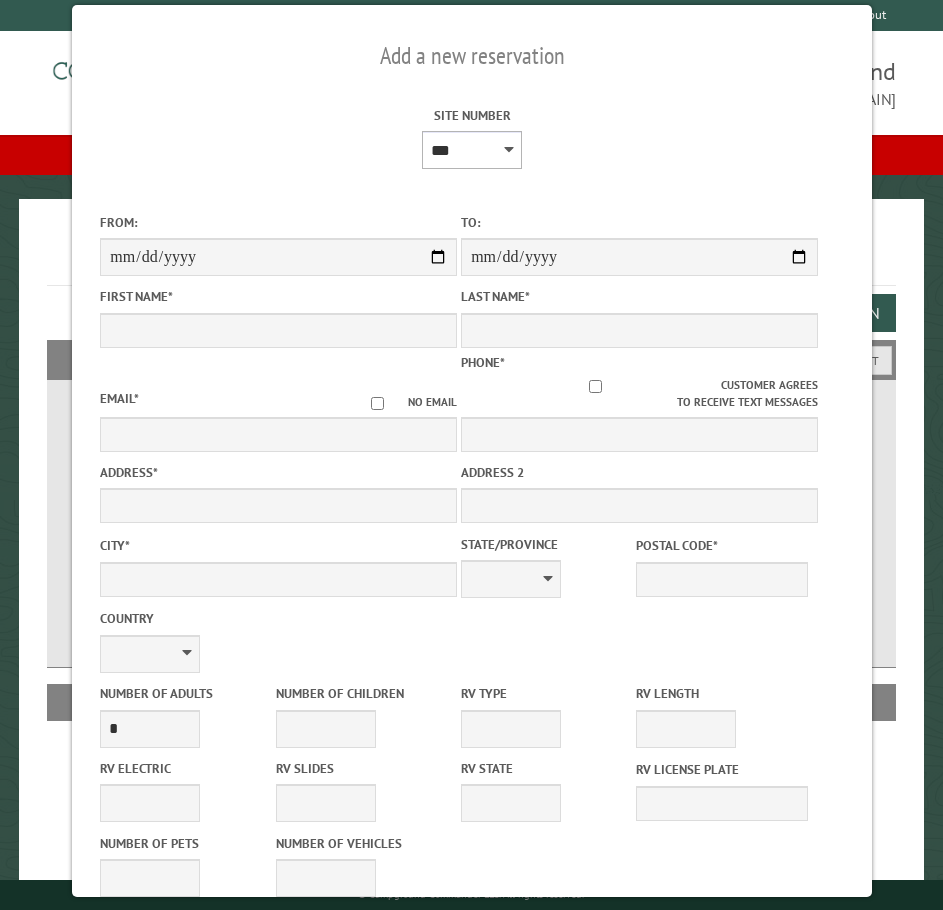 click on "*** *** *** *** *** *** *** *** *** *** *** *** *** *** *** *** *** *** **** **** *** *** *** *** *** *** *** *** *** *** *** *** *** *** *** *** *** *** *** *** *** *** *** *** *** *** *** *** *** *** *** *** *** *** *** *** *** *** *** *** *** *** *** *** *** **** **** **** **** **** *** *** *** *** *** *** *** *** ******* *** *** **** **** **** **** **** *** *** *** **** *** *** **** **** *** **** *** *** *** *** *** *** **** **** *** *** *** *** **** **** *** *** *** *** **** *** *** *** *** *** *** *** *** *** *** *** *** *** *** *** *** *** *** *** *** *** *** *** ******** *** *** *** *** *** *** *** *** *** ****" at bounding box center (472, 150) 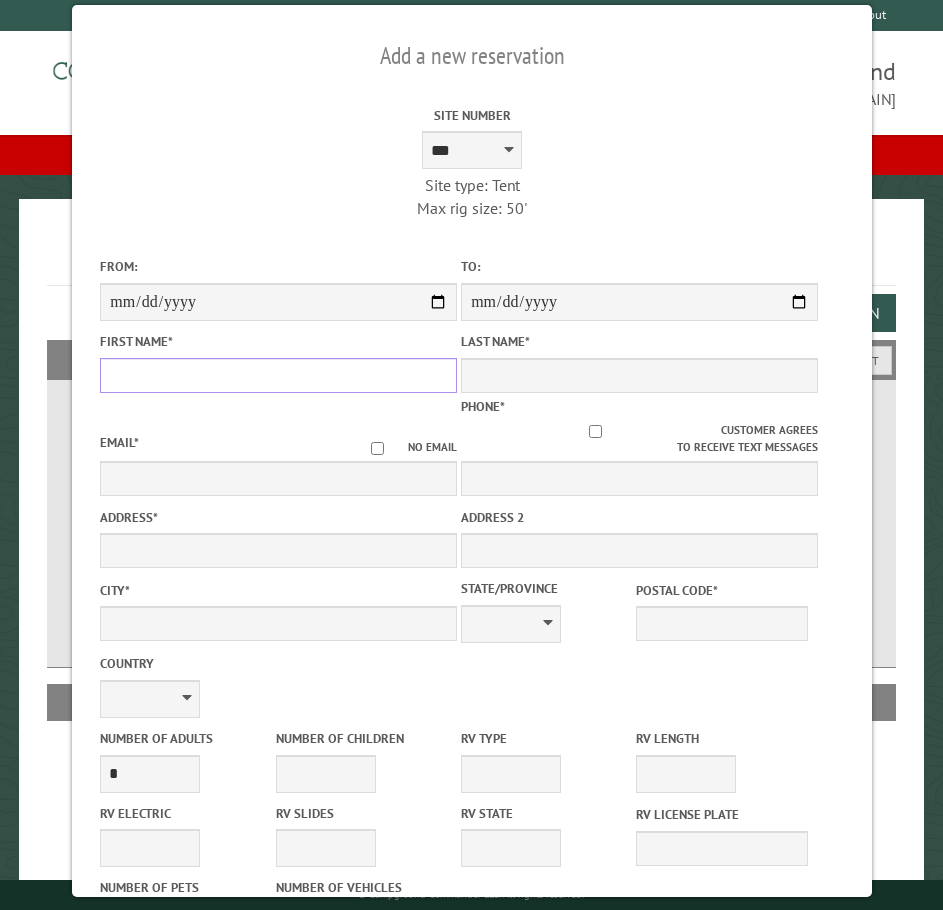 click on "First Name *" at bounding box center (278, 375) 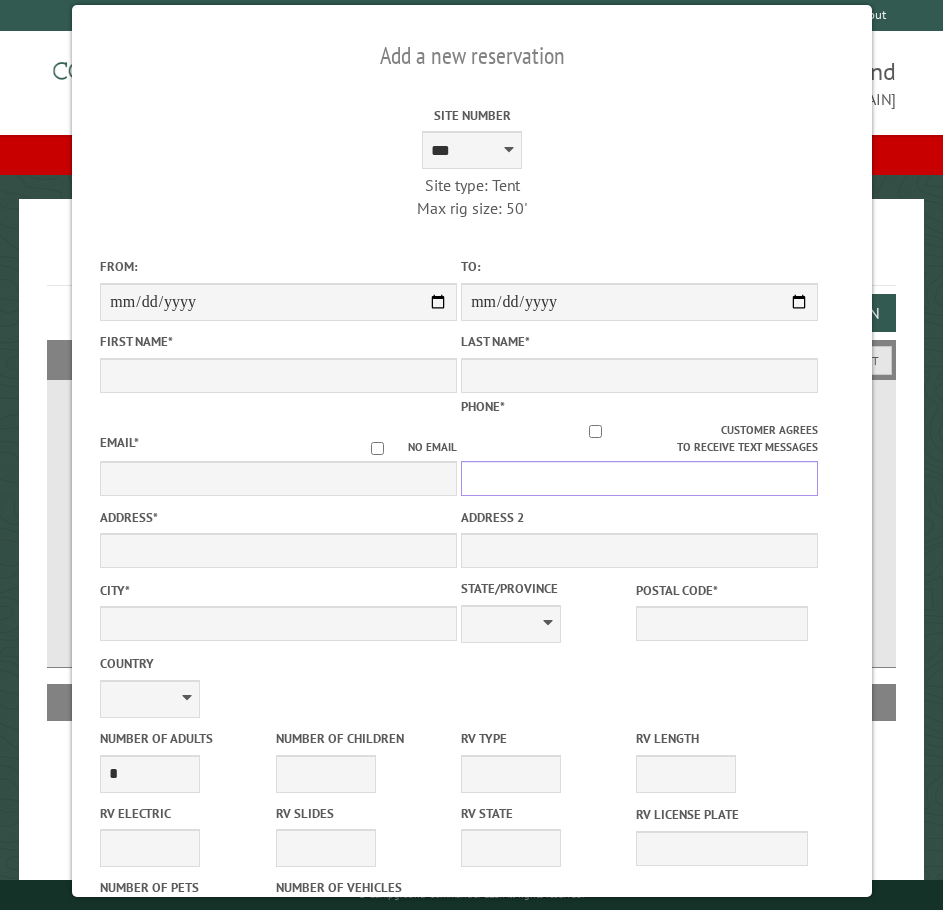 click on "Phone *" at bounding box center (639, 478) 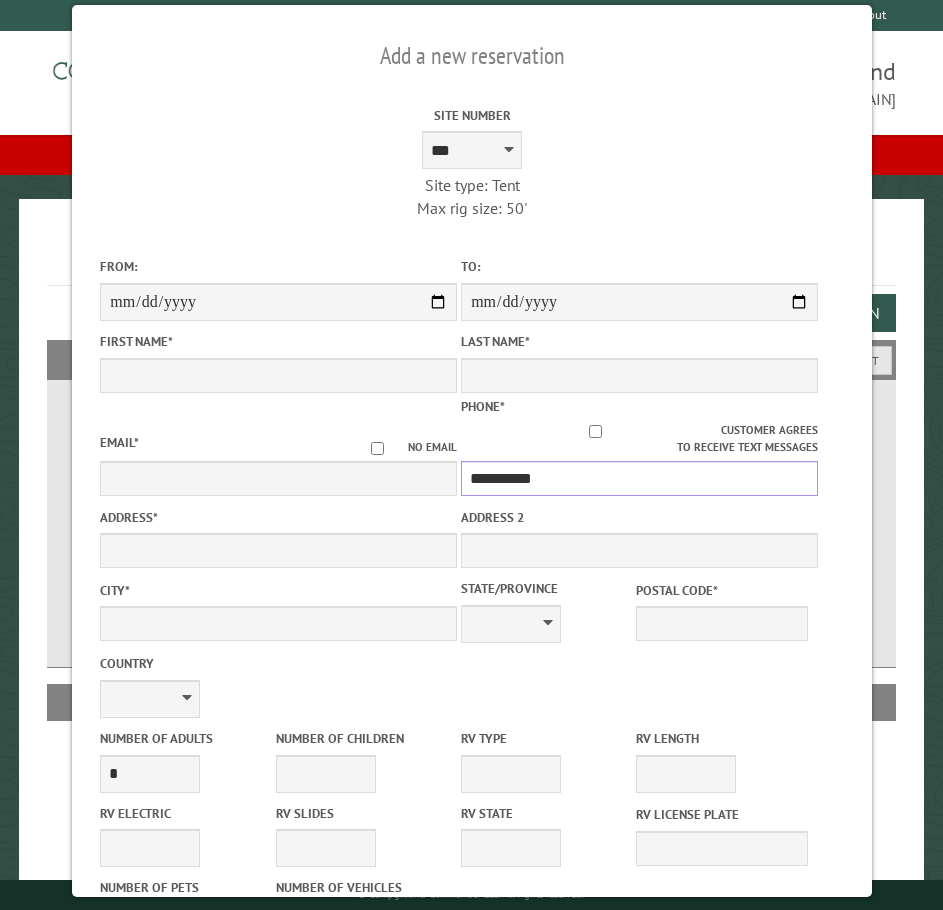 type on "**********" 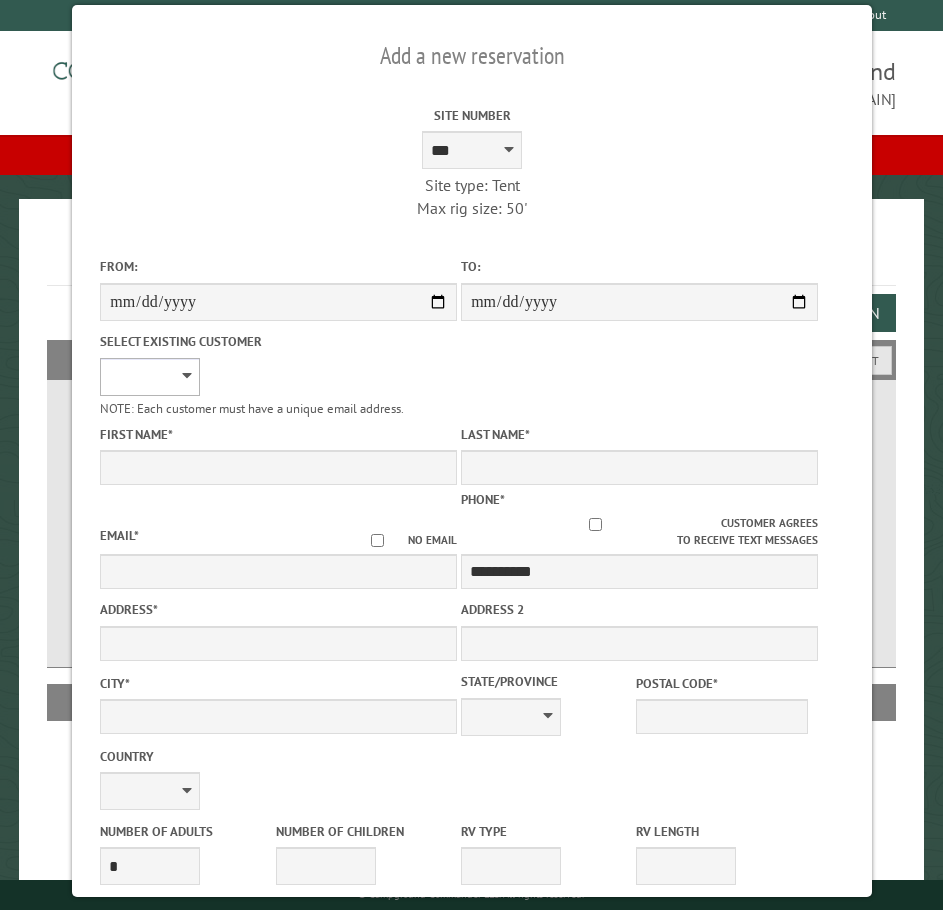 click on "**********" at bounding box center [150, 377] 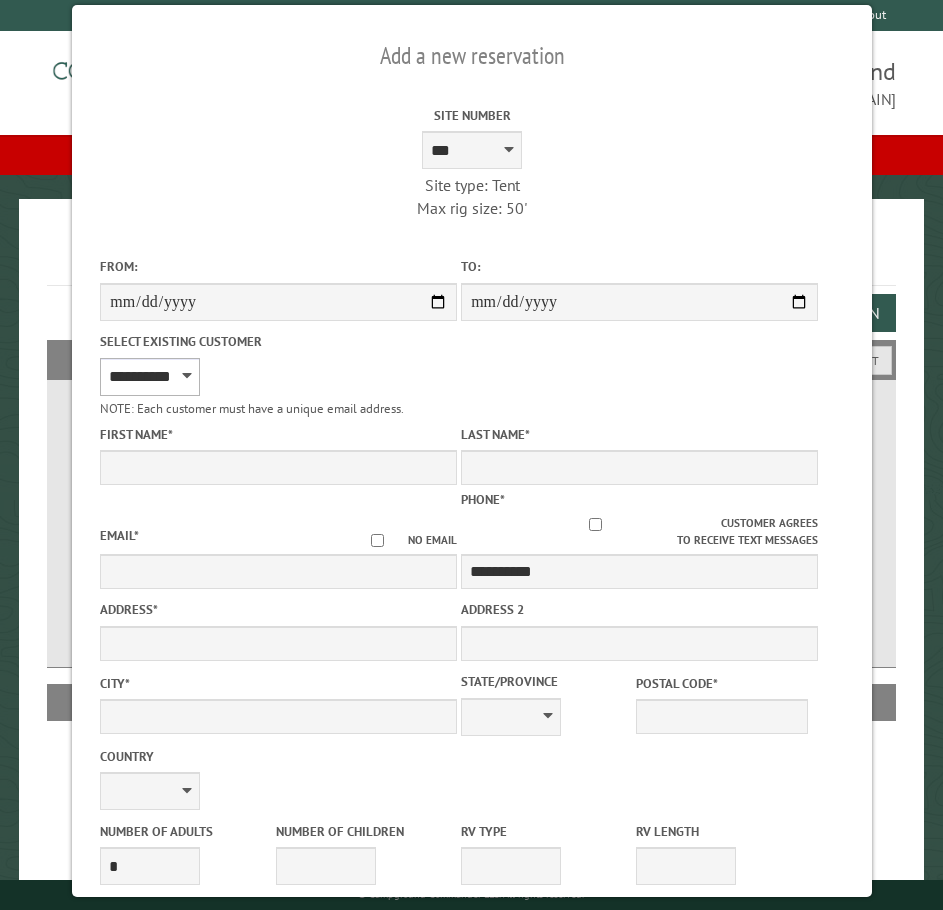 click on "**********" at bounding box center (150, 377) 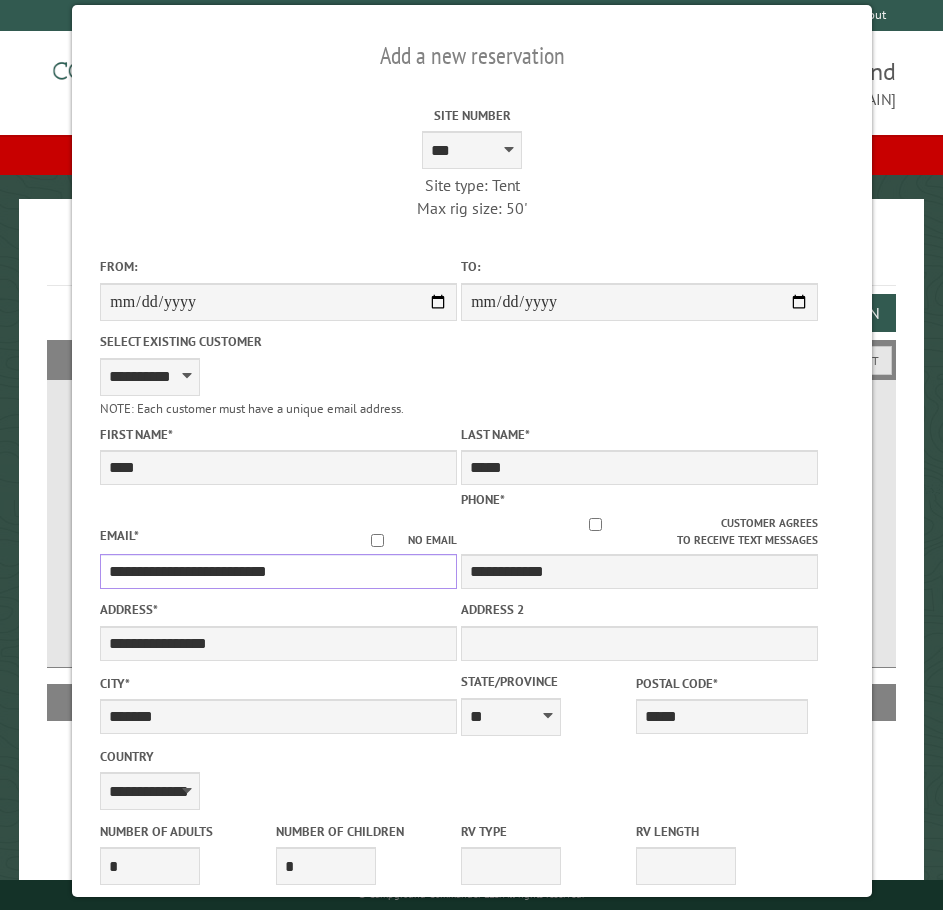 click on "**********" at bounding box center [278, 571] 